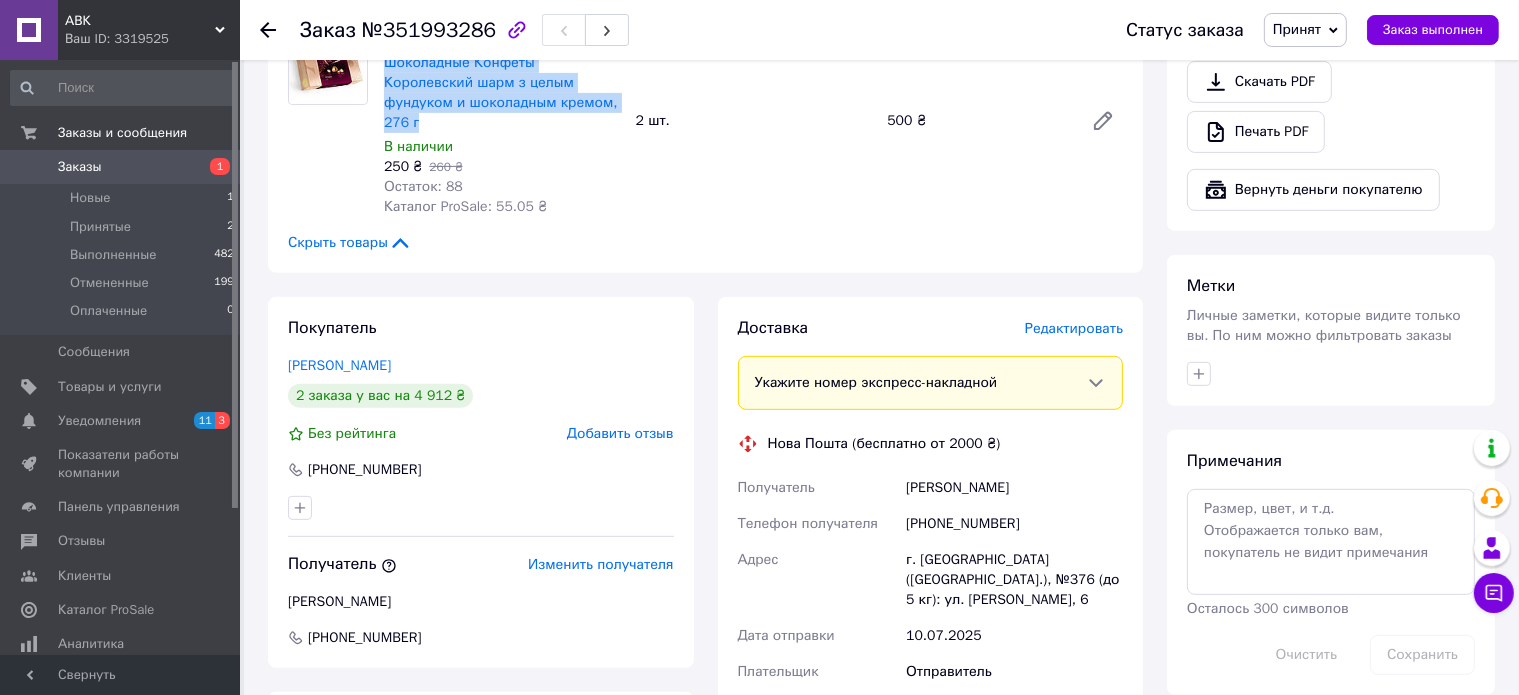 scroll, scrollTop: 700, scrollLeft: 0, axis: vertical 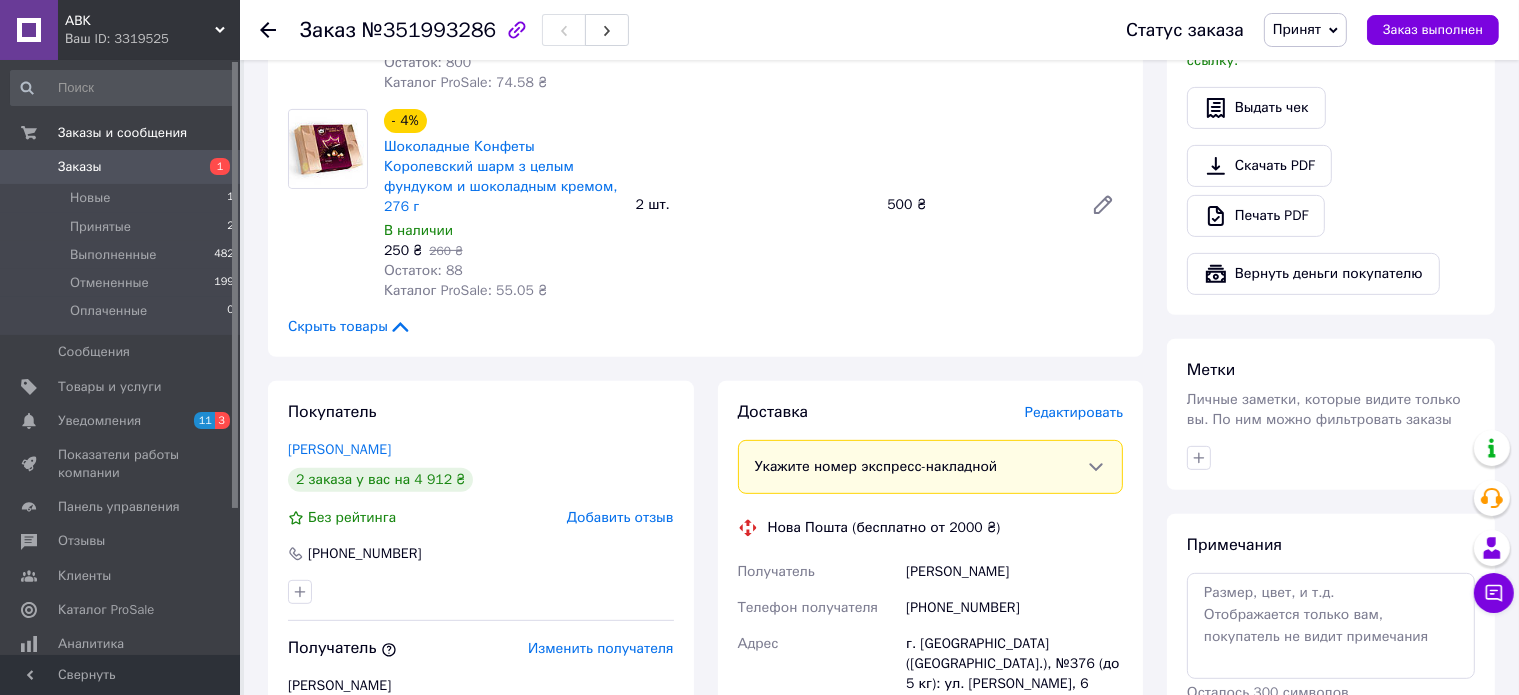 click 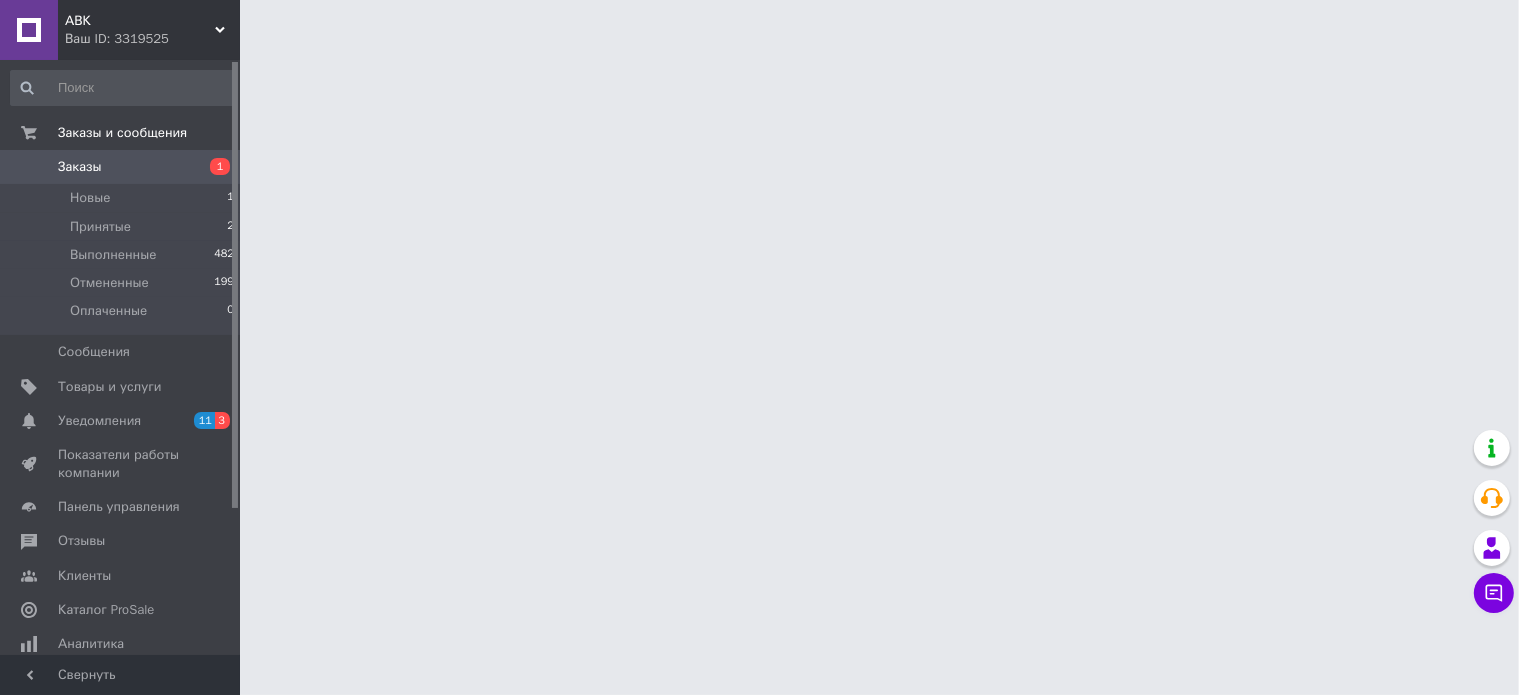 scroll, scrollTop: 0, scrollLeft: 0, axis: both 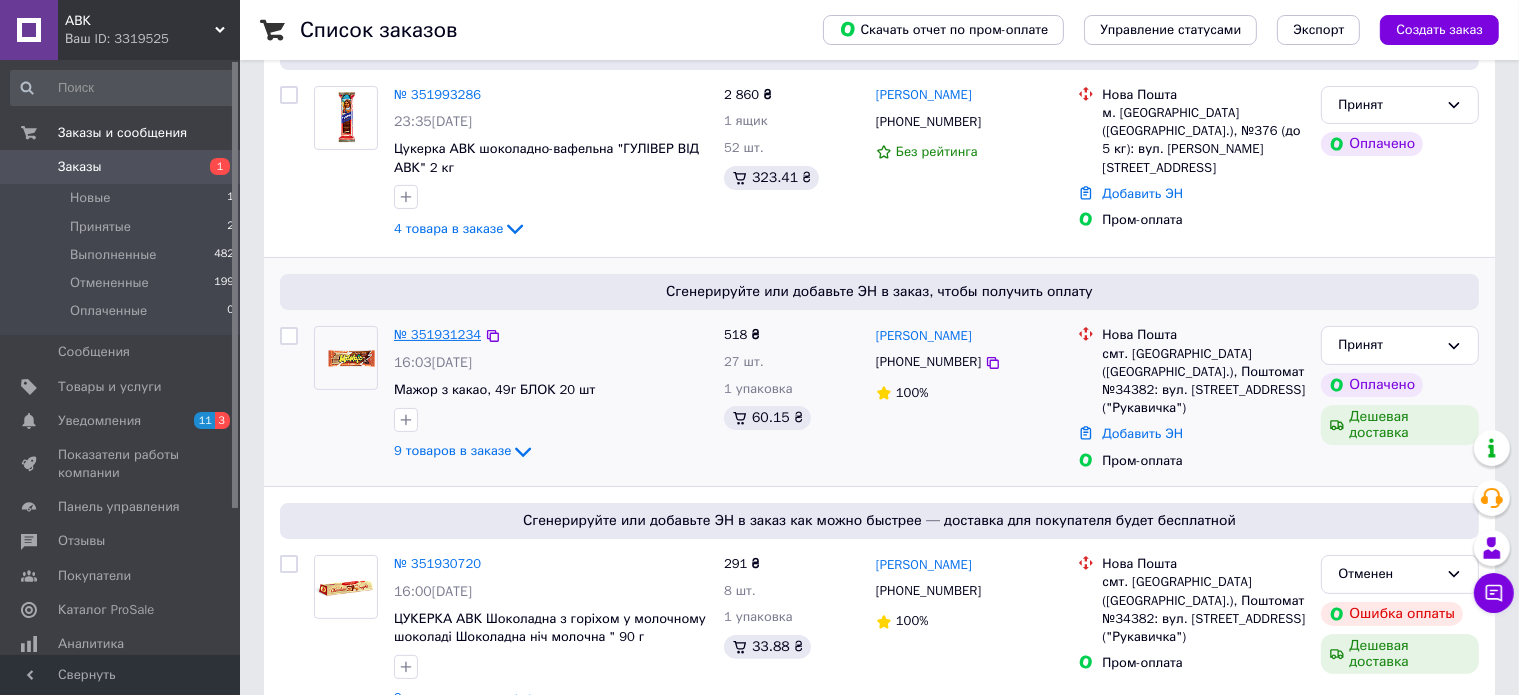 click on "№ 351931234" at bounding box center (437, 334) 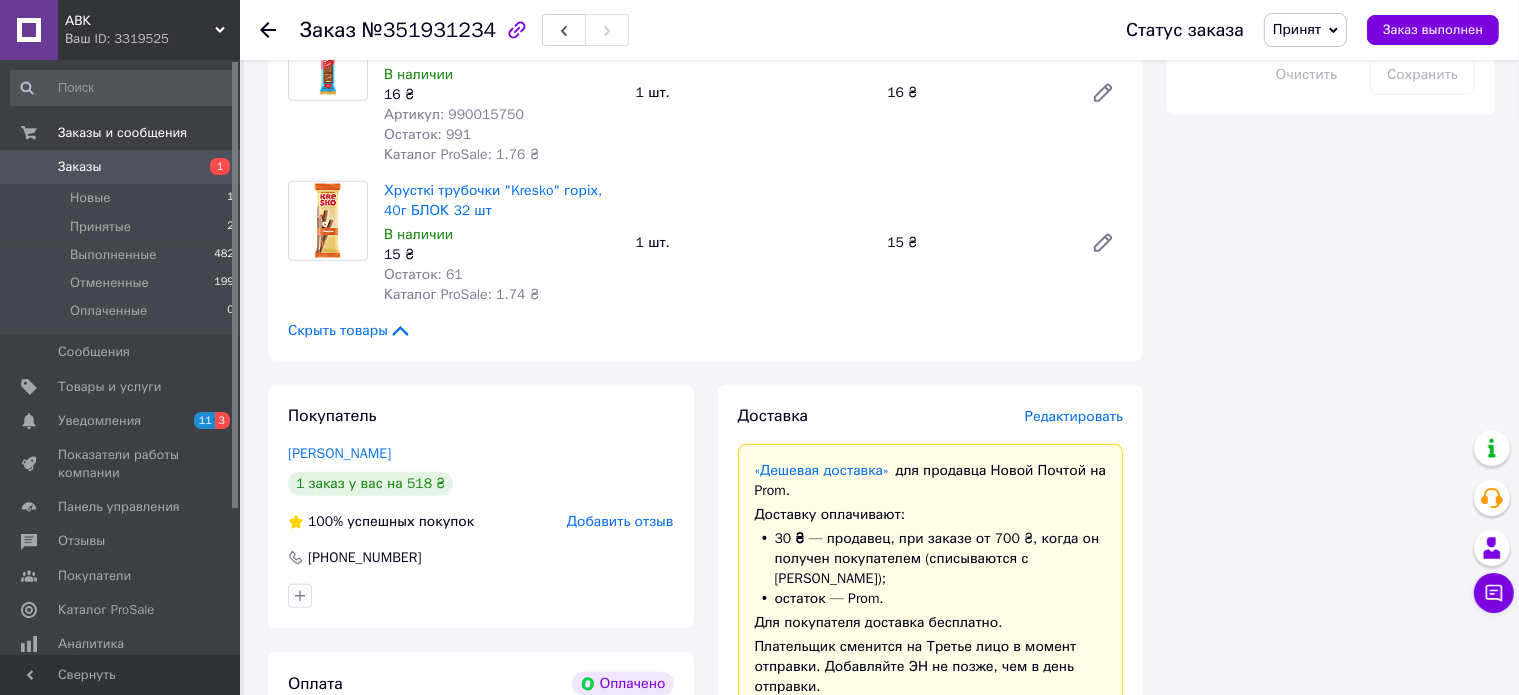 scroll, scrollTop: 1800, scrollLeft: 0, axis: vertical 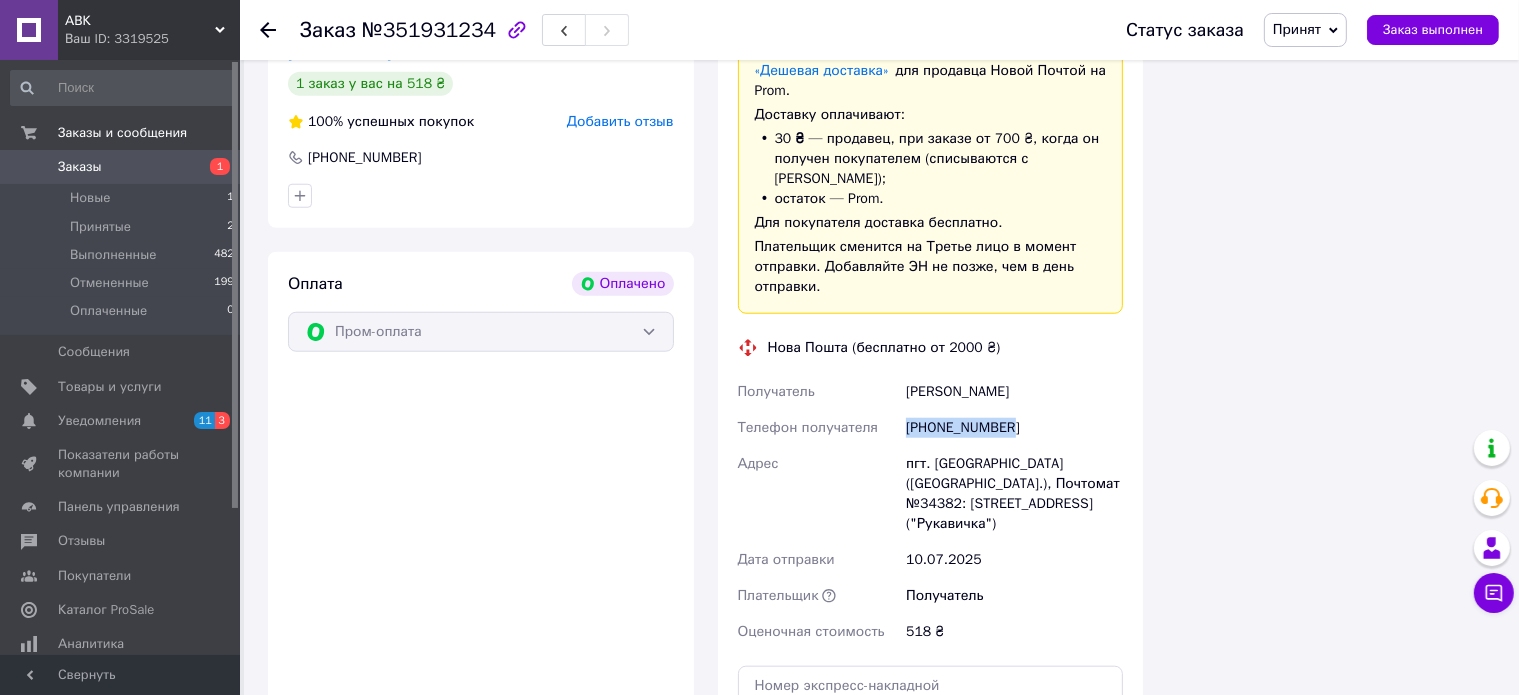 drag, startPoint x: 924, startPoint y: 408, endPoint x: 906, endPoint y: 405, distance: 18.248287 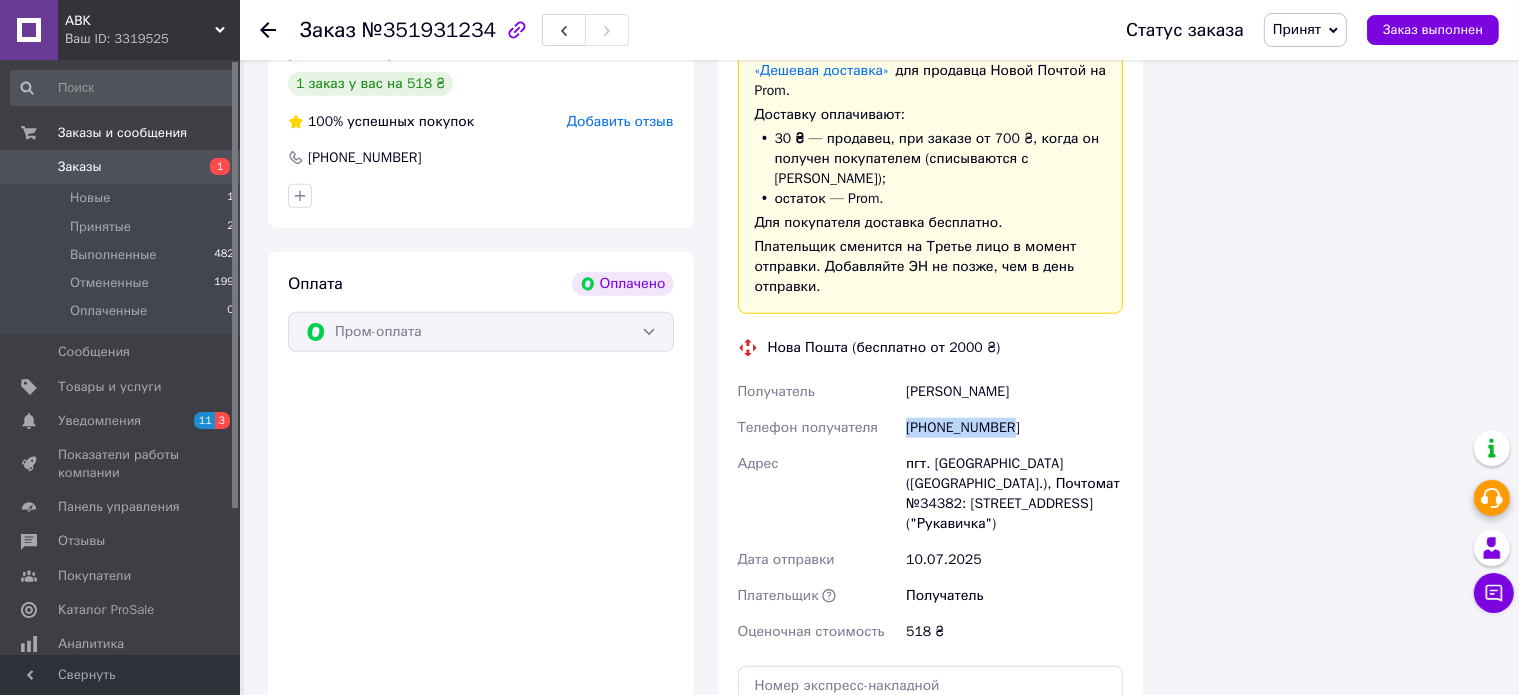 copy on "[PHONE_NUMBER]" 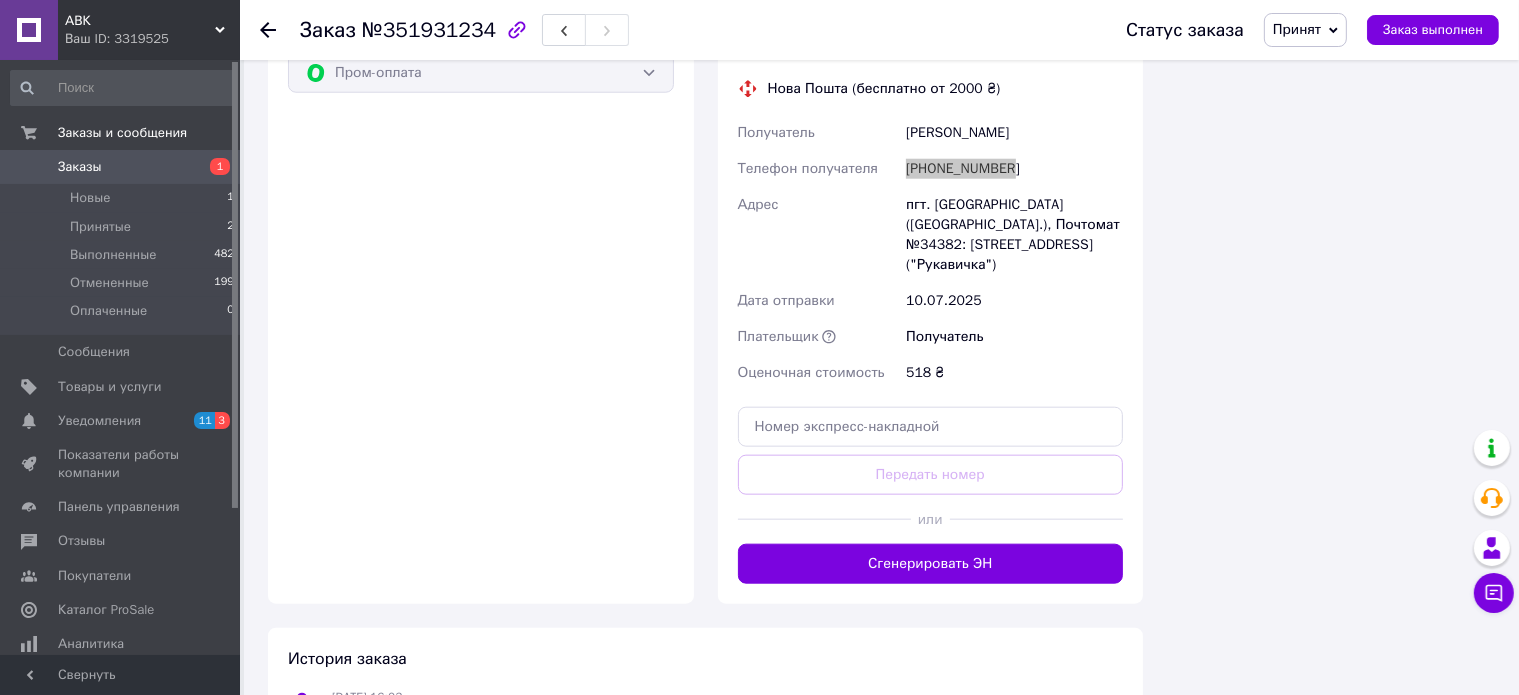 scroll, scrollTop: 2200, scrollLeft: 0, axis: vertical 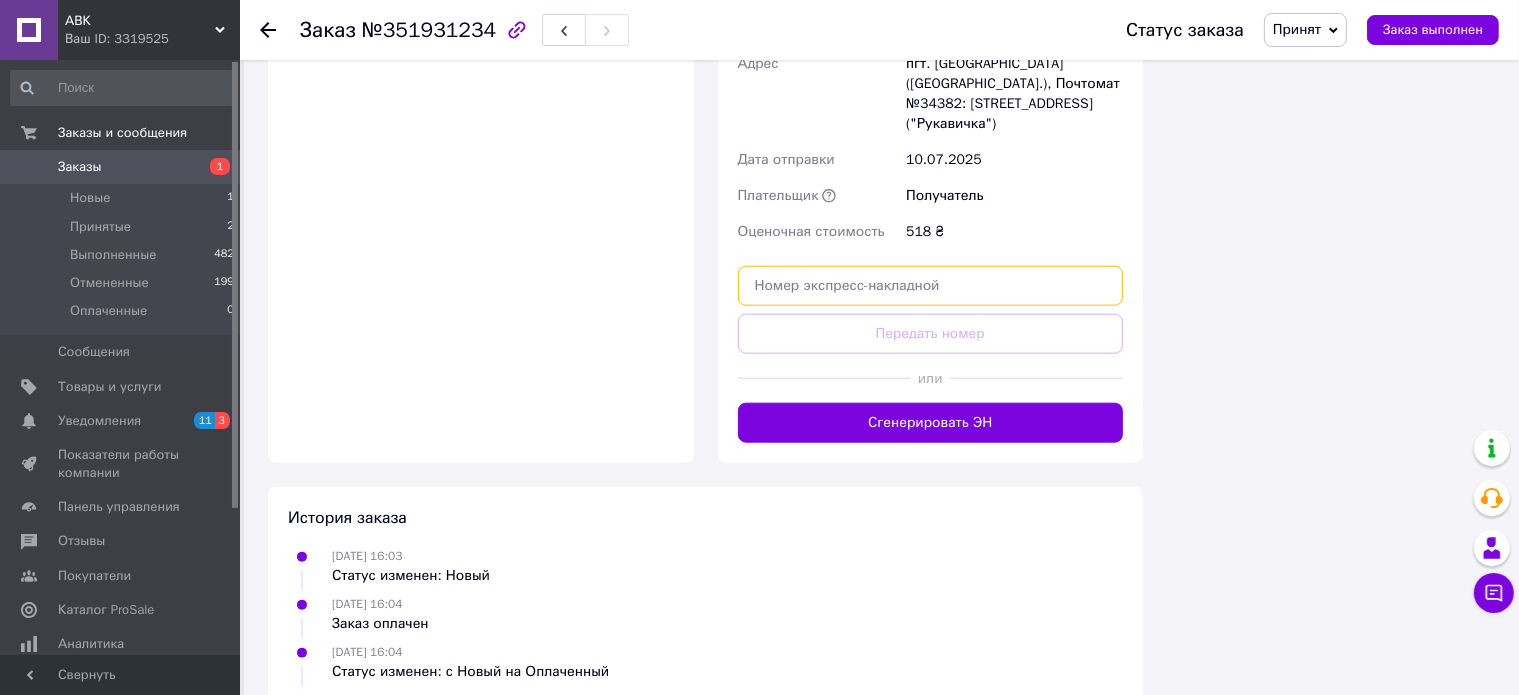 click at bounding box center [931, 286] 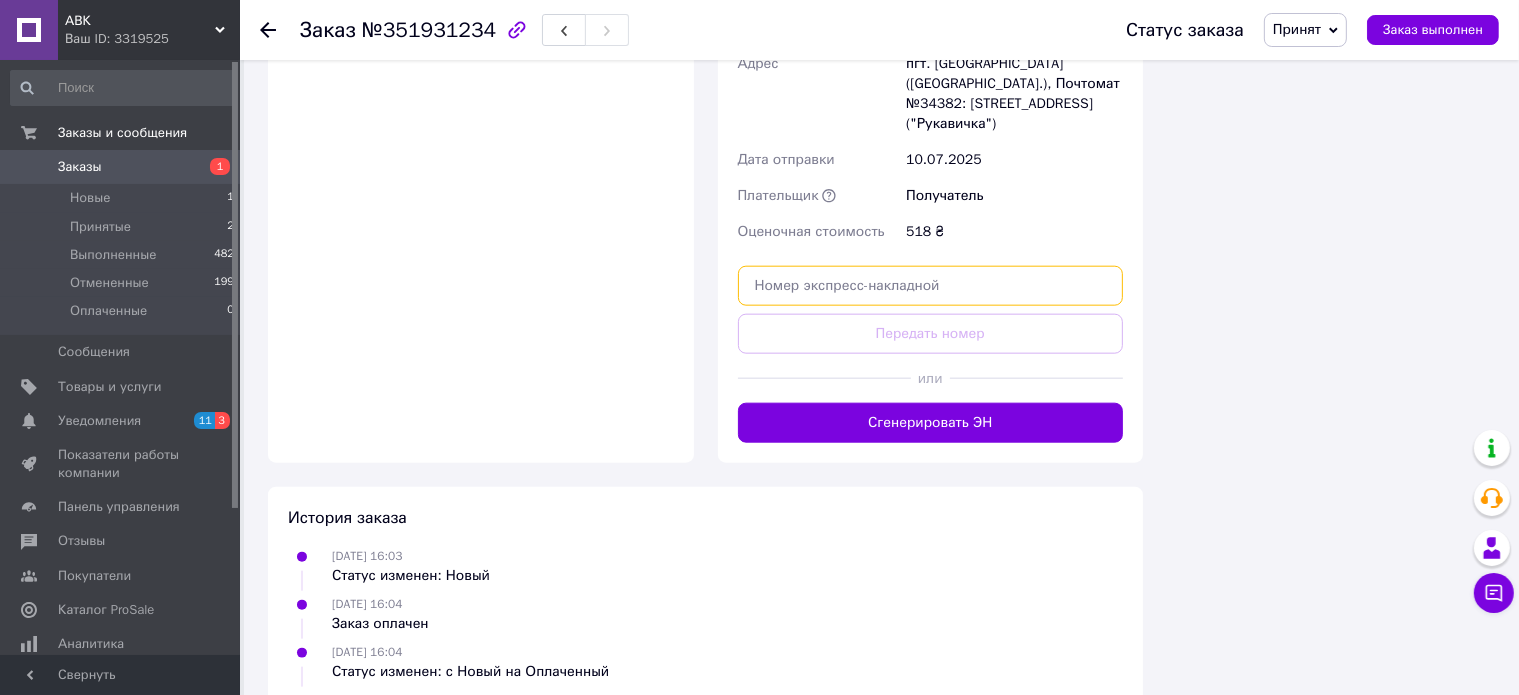 paste on "20451203259202" 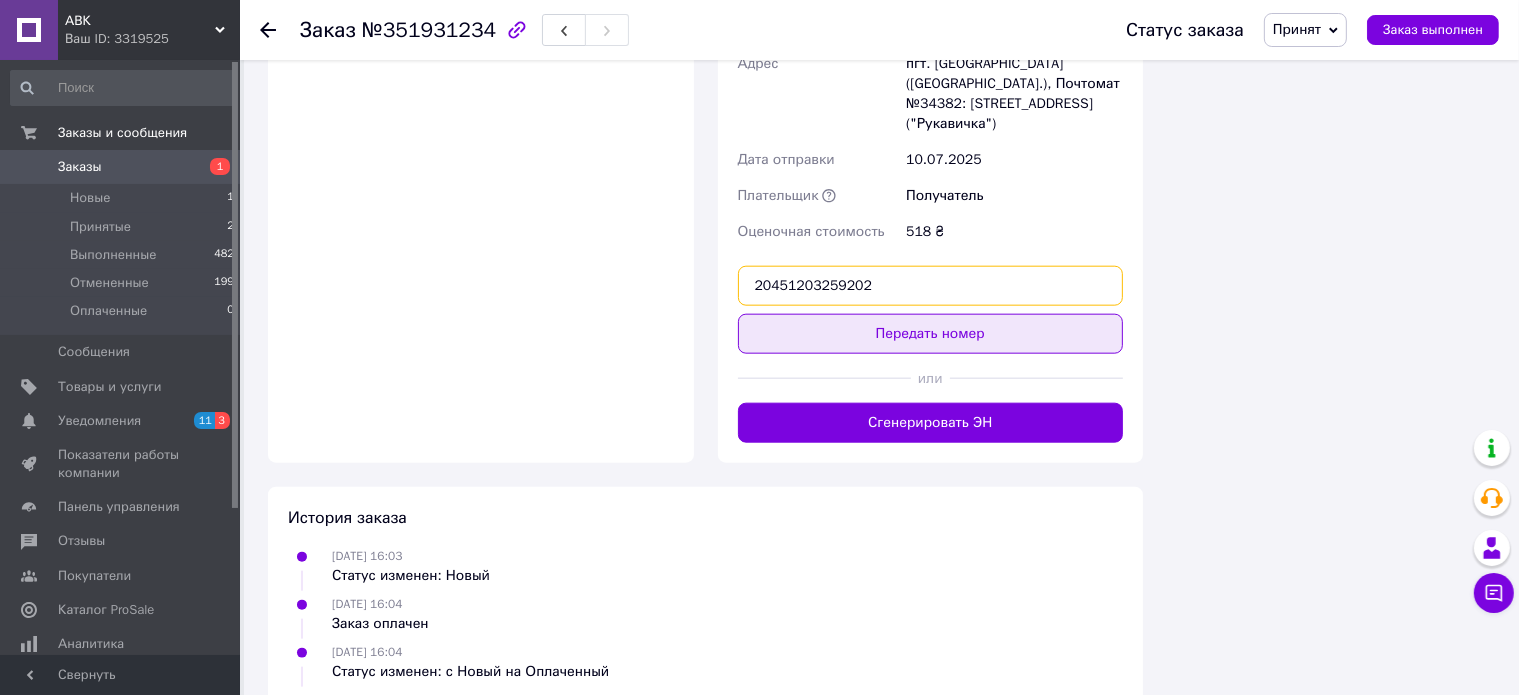 type on "20451203259202" 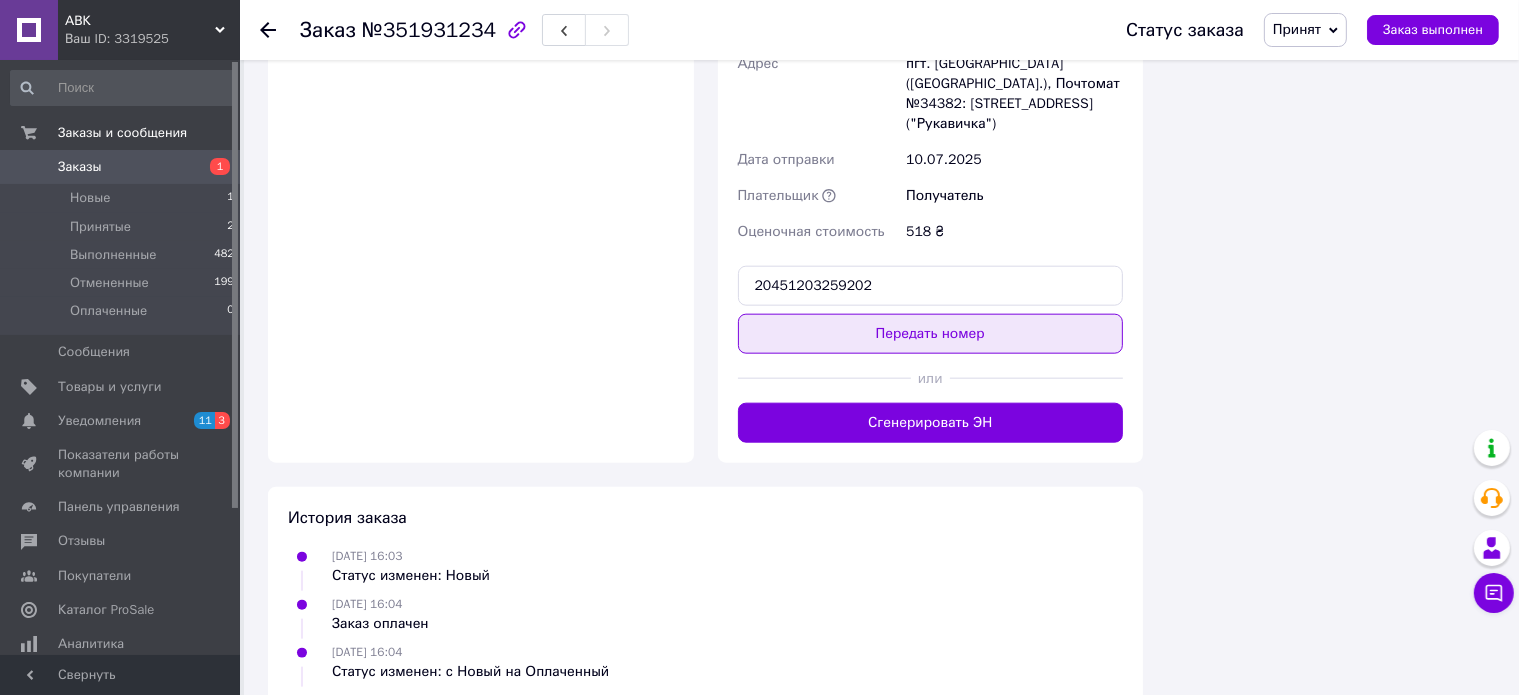 click on "Передать номер" at bounding box center (931, 334) 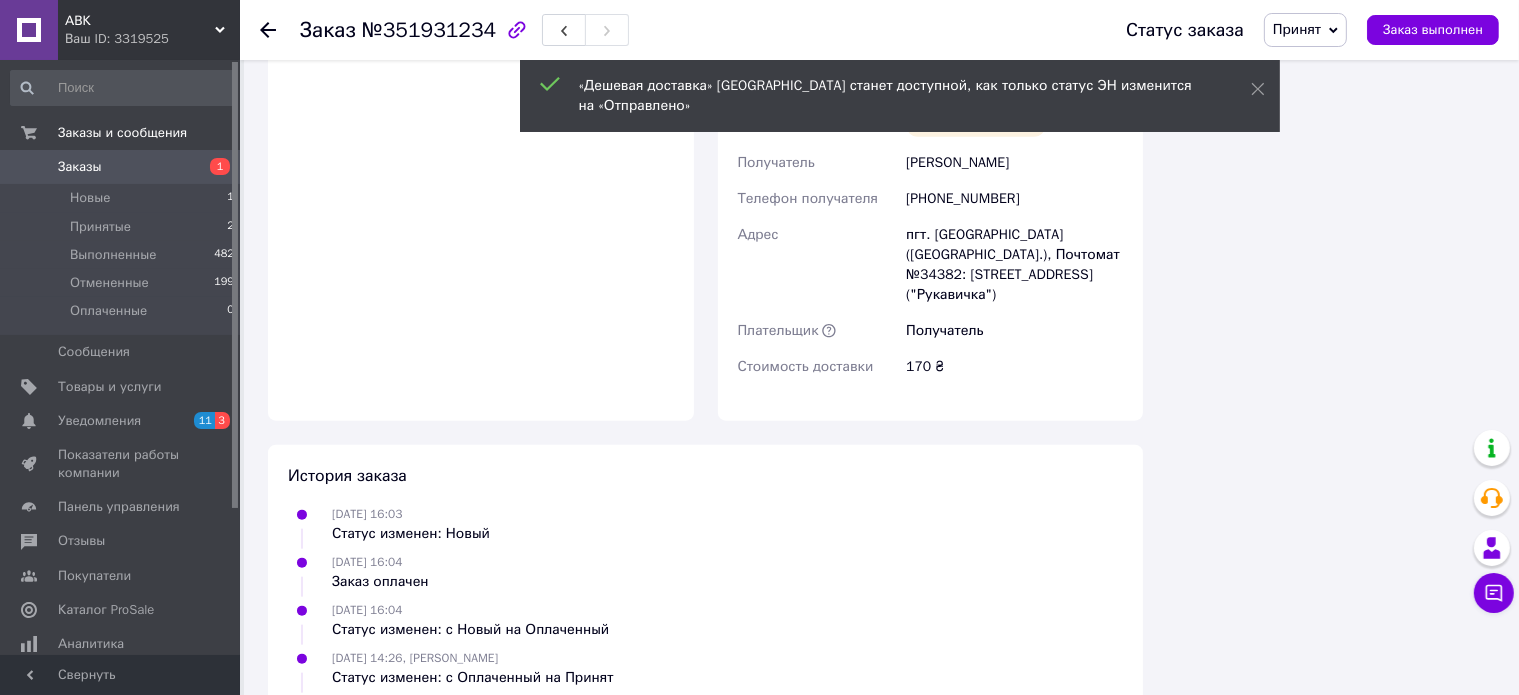 scroll, scrollTop: 2200, scrollLeft: 0, axis: vertical 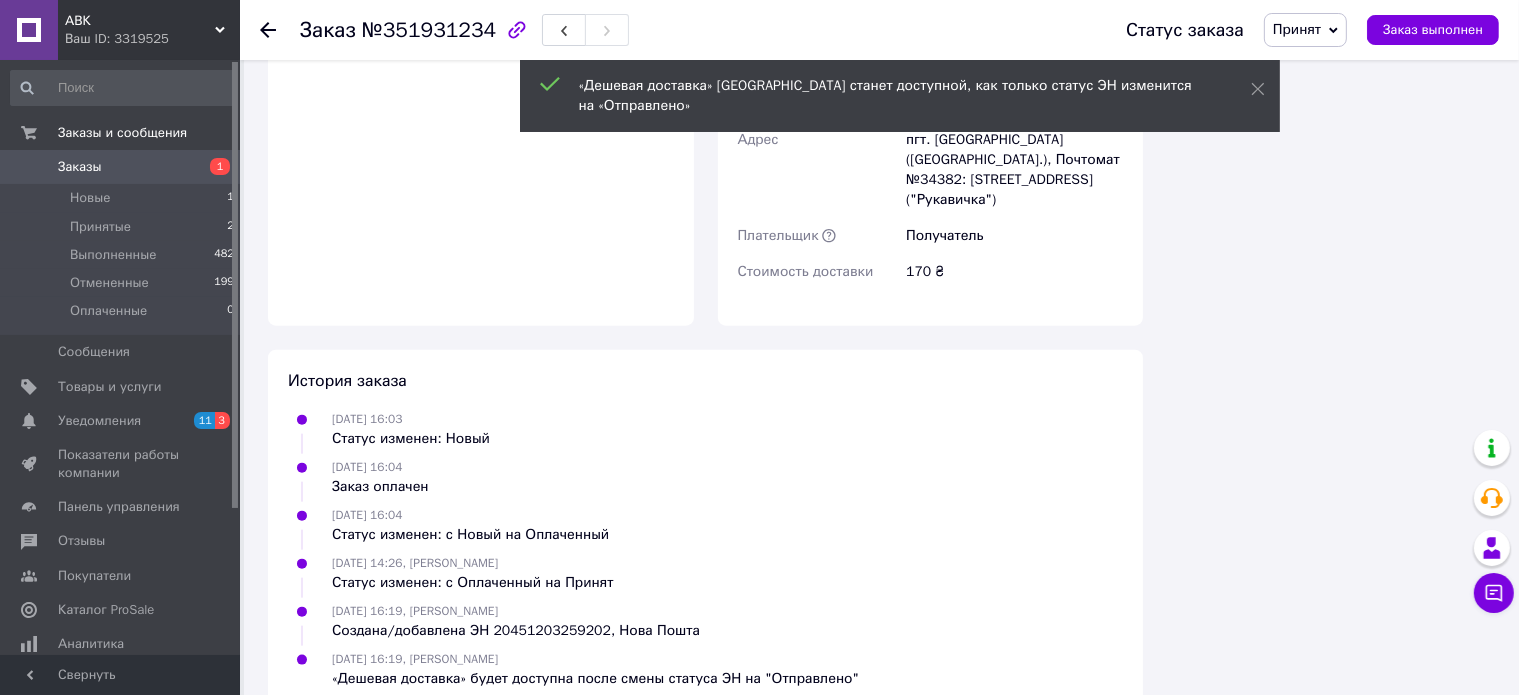 click on "Принят" at bounding box center (1297, 29) 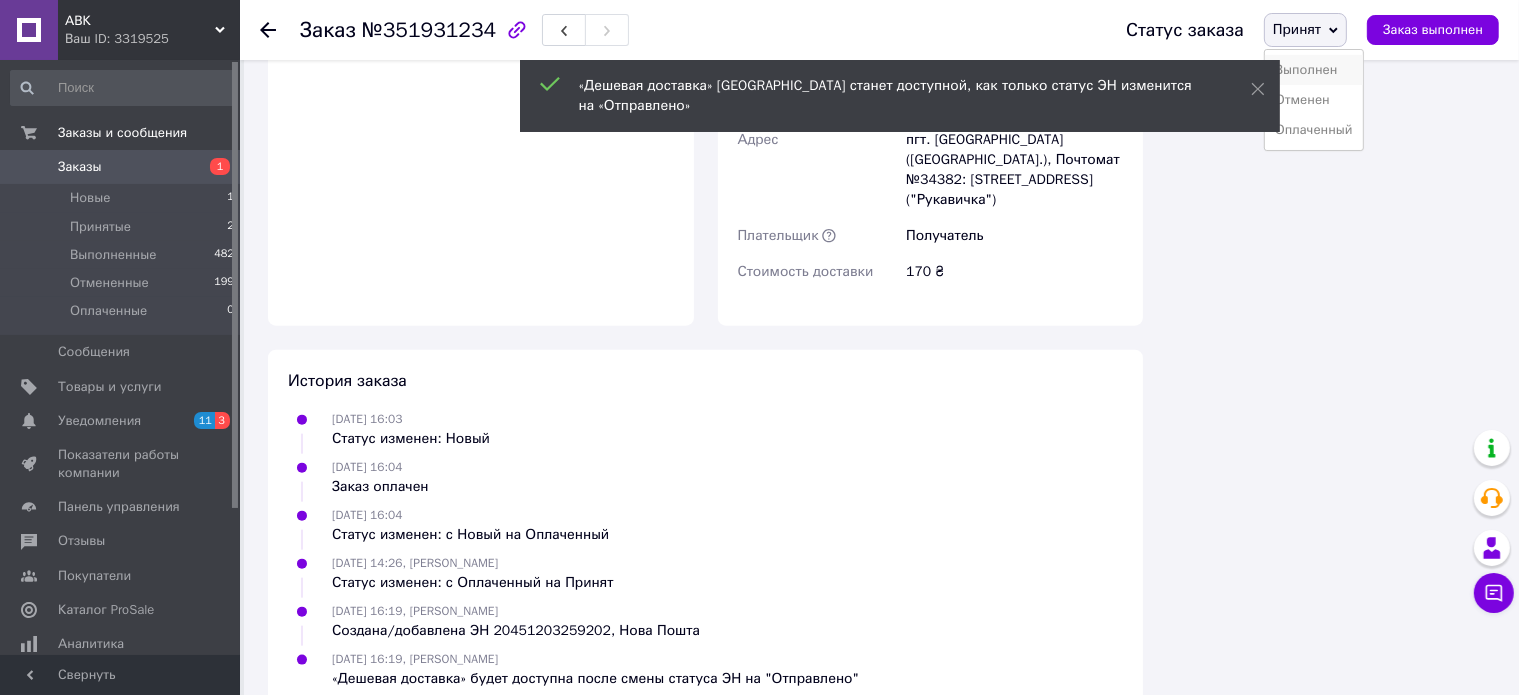 click on "Выполнен" at bounding box center (1314, 70) 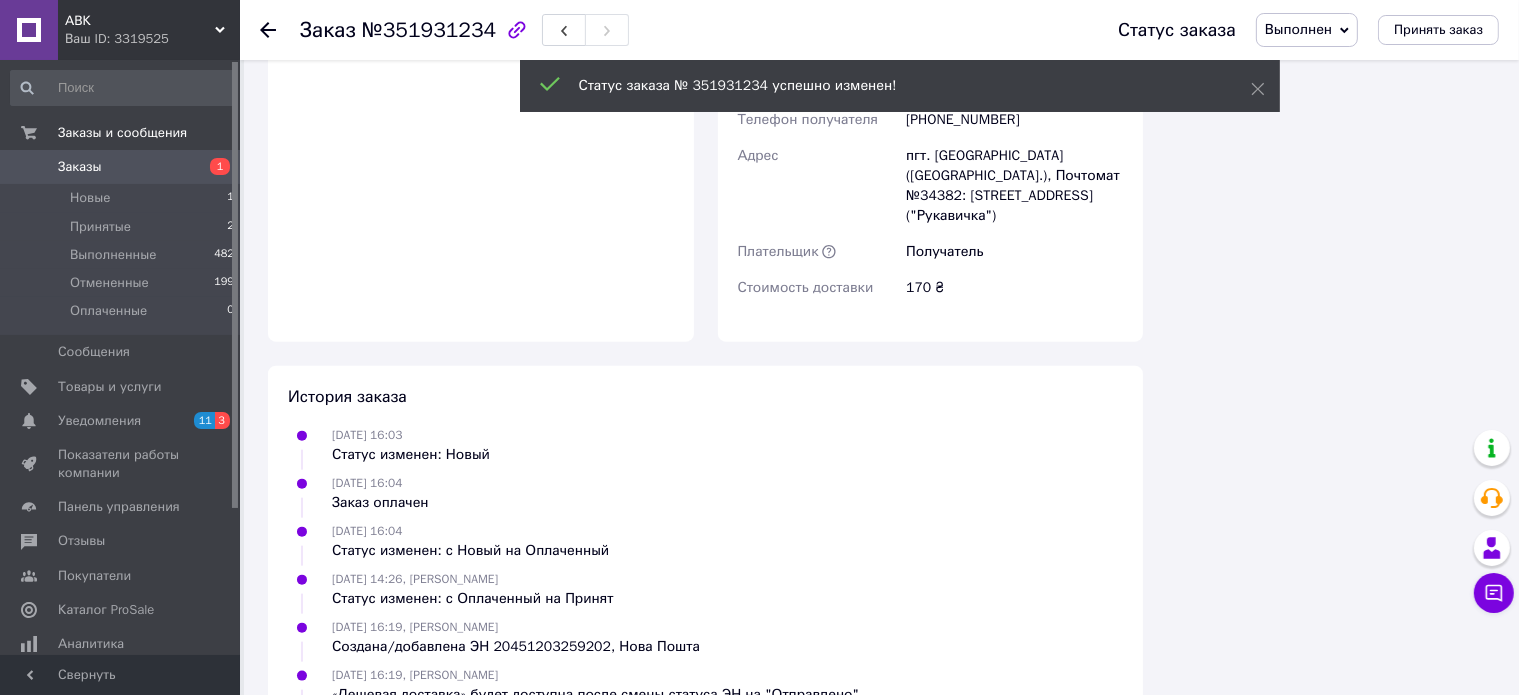 click 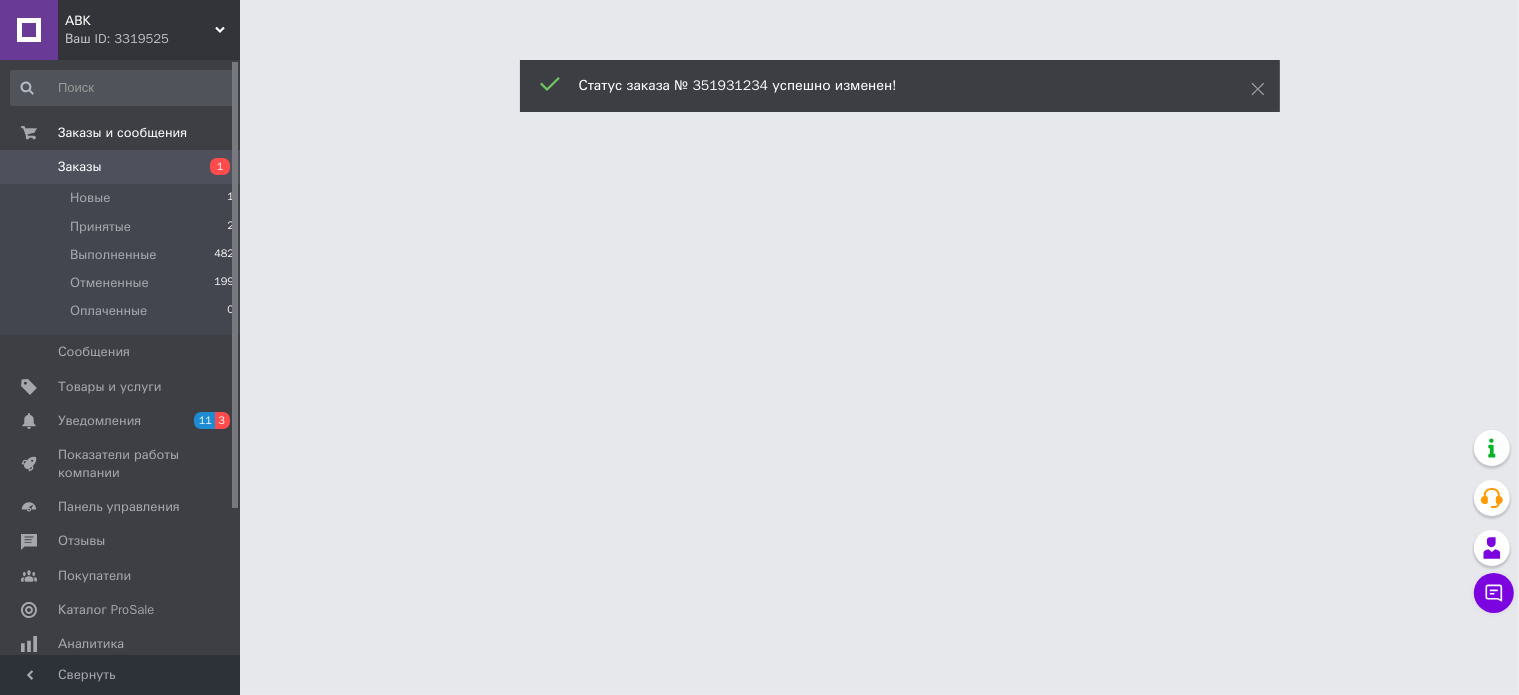 scroll, scrollTop: 0, scrollLeft: 0, axis: both 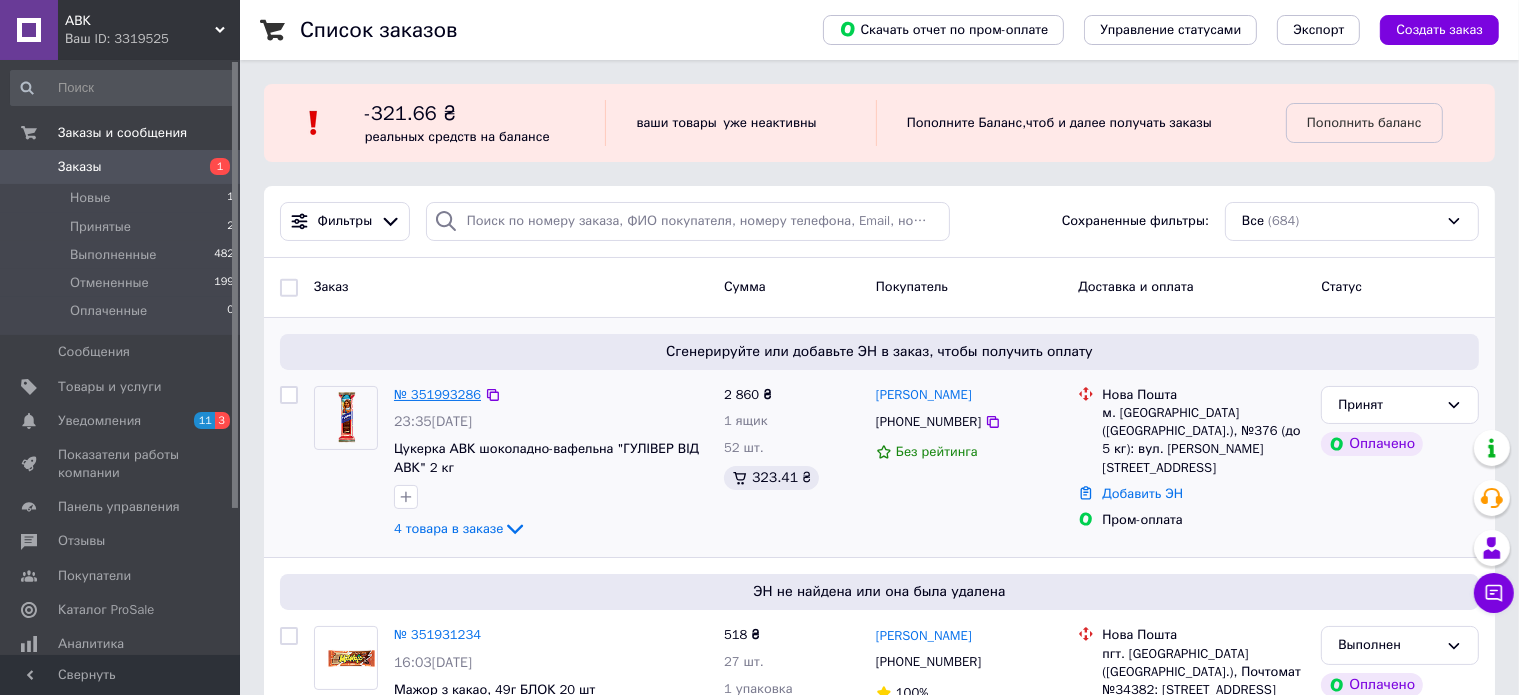 click on "№ 351993286" at bounding box center [437, 394] 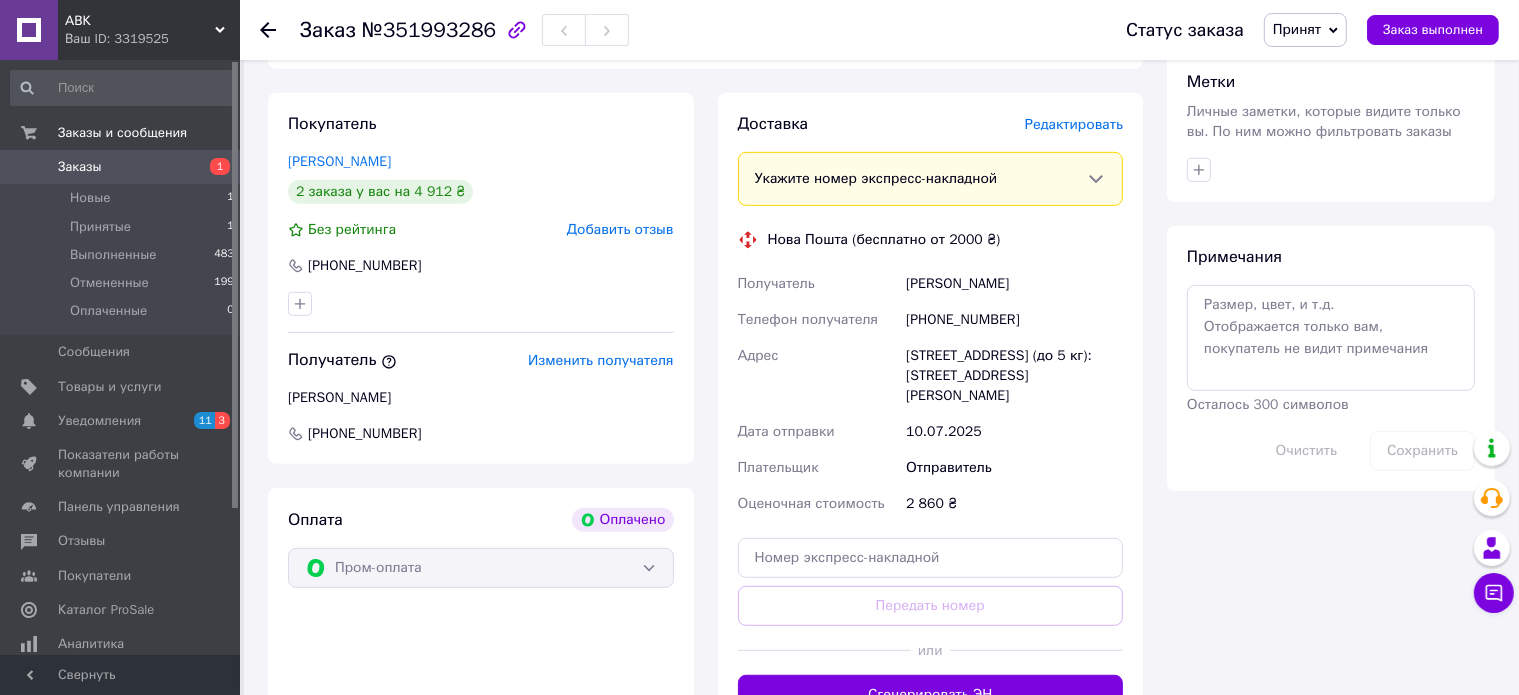 scroll, scrollTop: 1000, scrollLeft: 0, axis: vertical 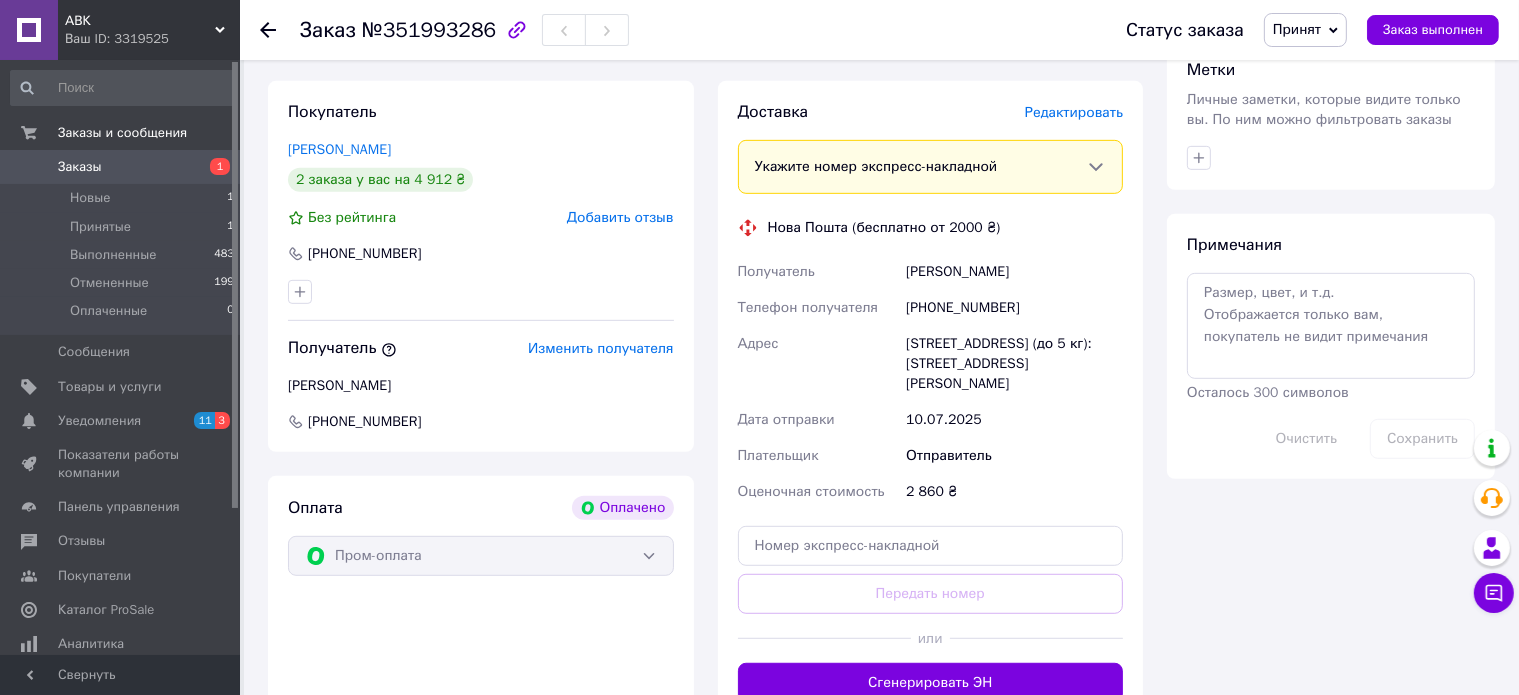 drag, startPoint x: 1048, startPoint y: 252, endPoint x: 896, endPoint y: 260, distance: 152.21039 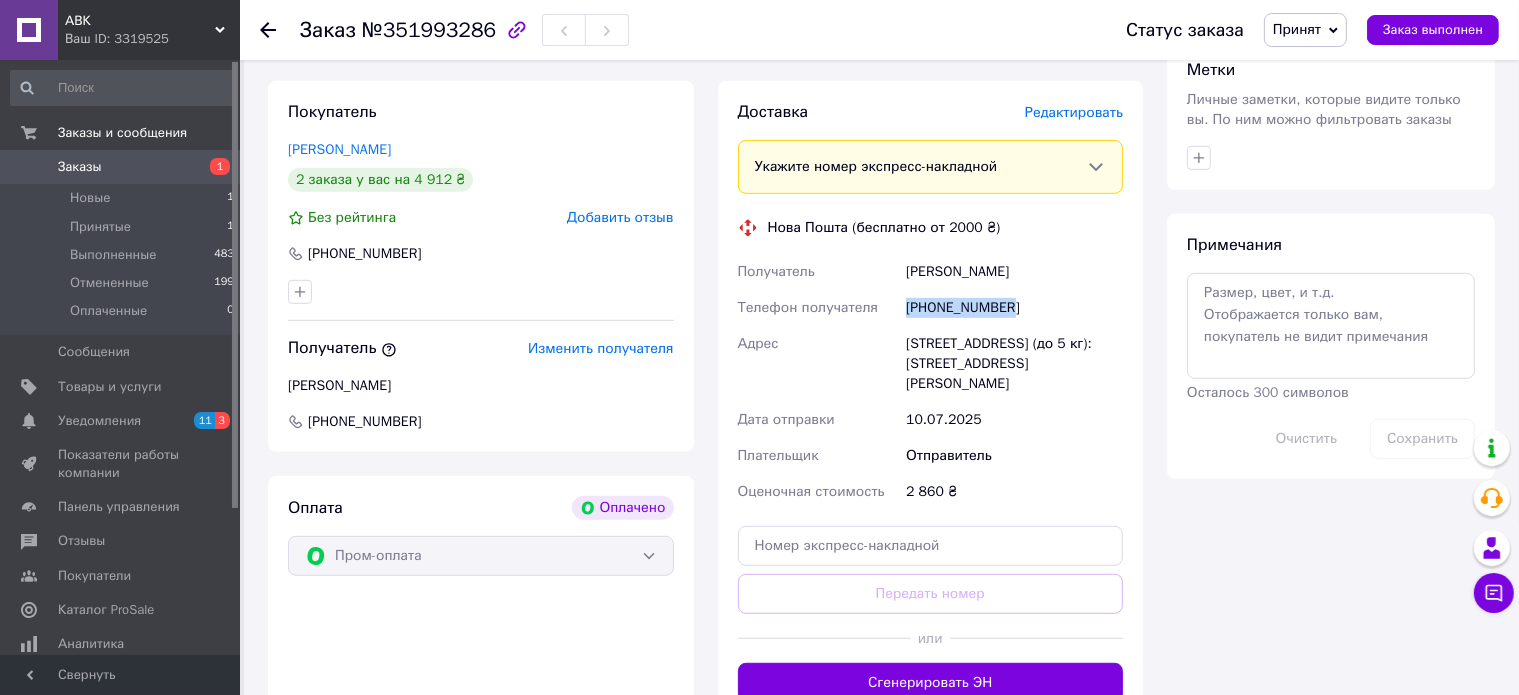 drag, startPoint x: 1032, startPoint y: 294, endPoint x: 889, endPoint y: 283, distance: 143.42245 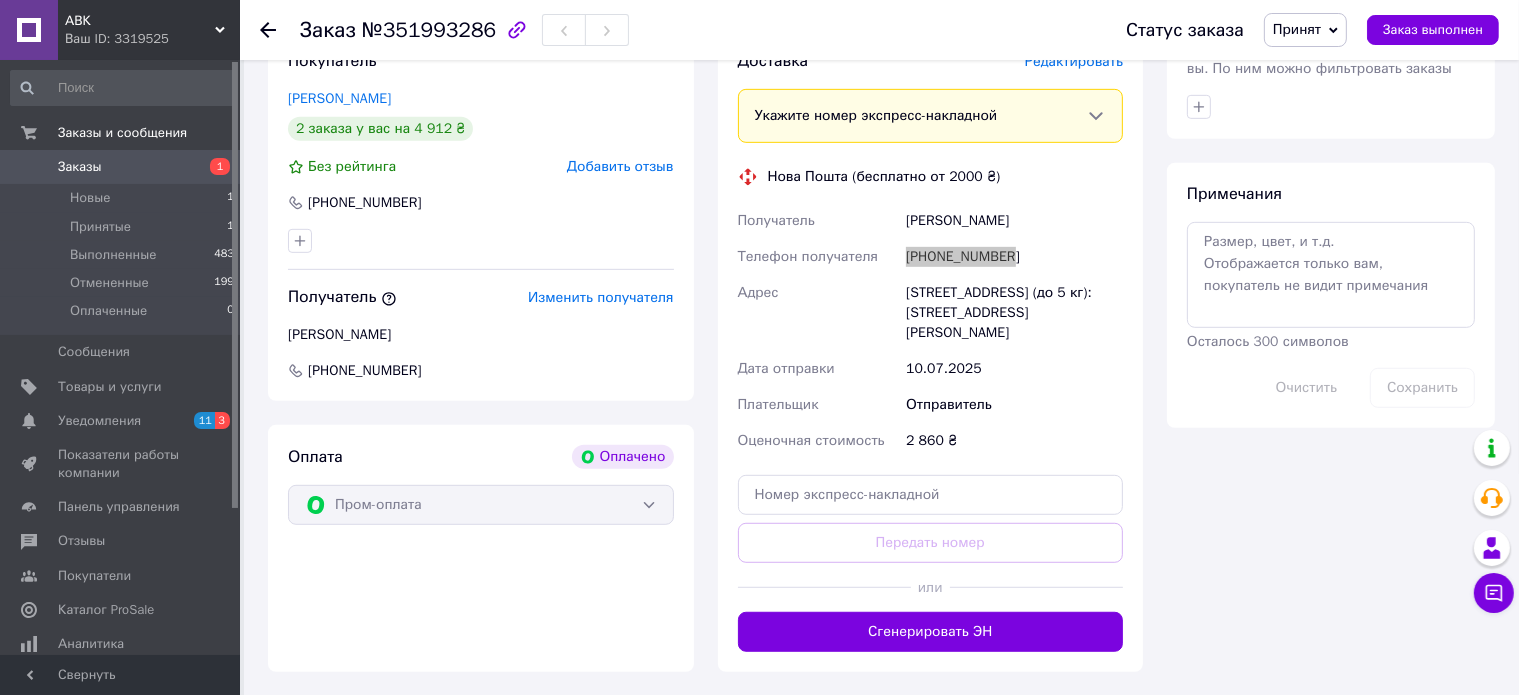scroll, scrollTop: 1100, scrollLeft: 0, axis: vertical 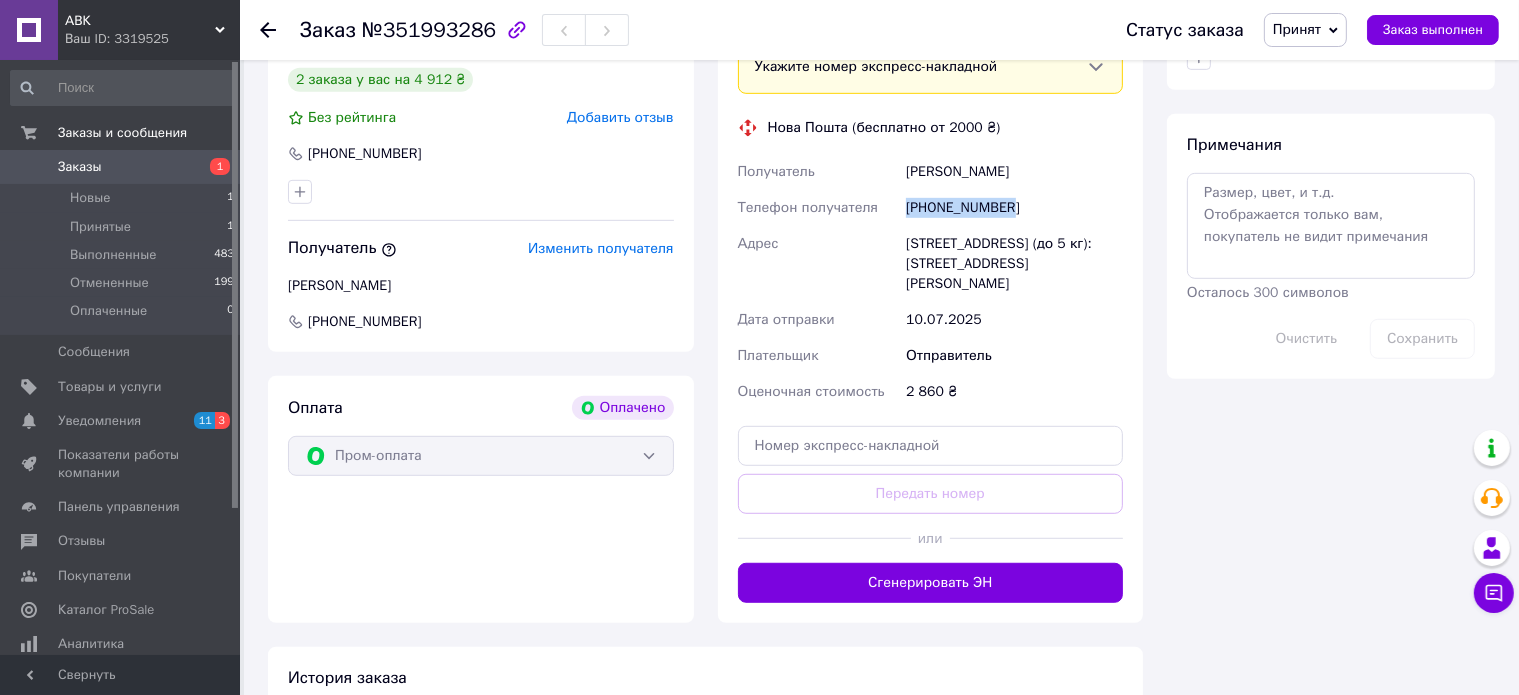 drag, startPoint x: 1110, startPoint y: 250, endPoint x: 902, endPoint y: 231, distance: 208.86598 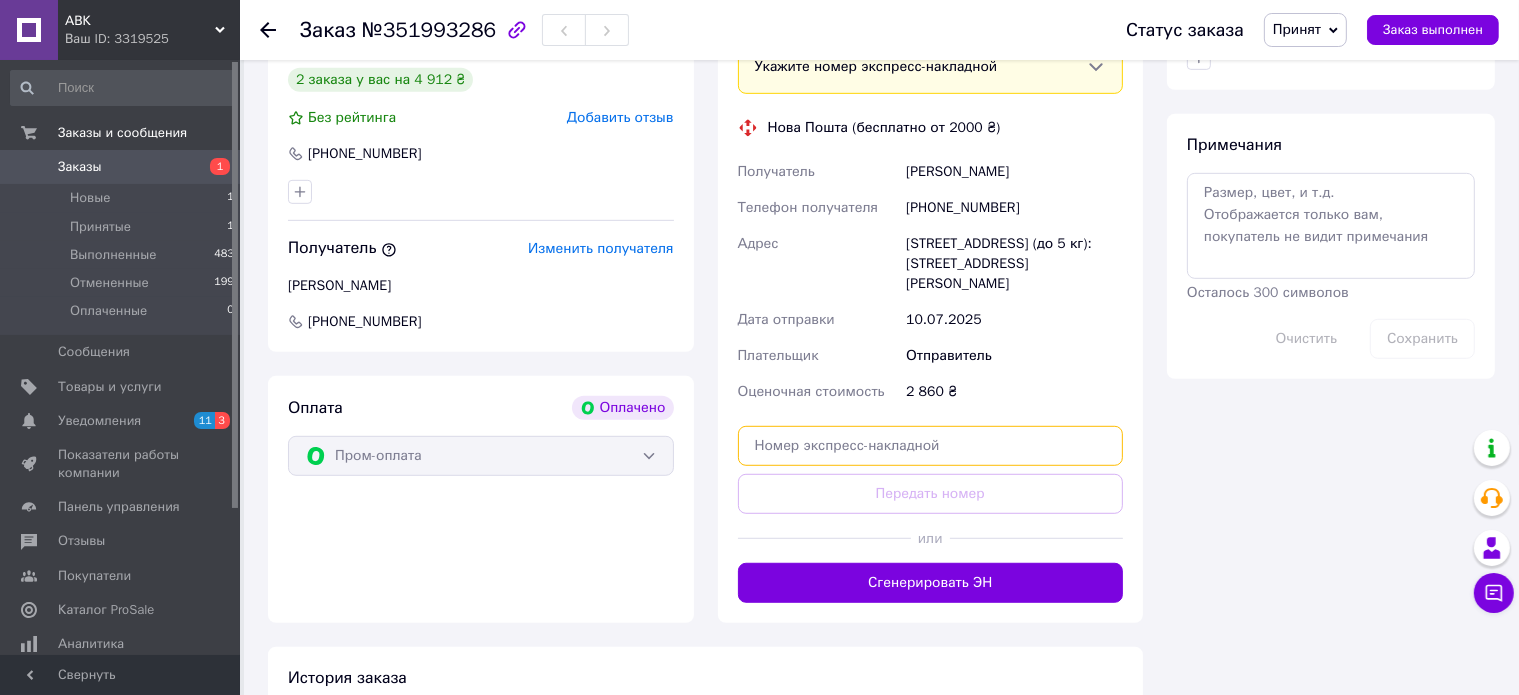 click at bounding box center [931, 446] 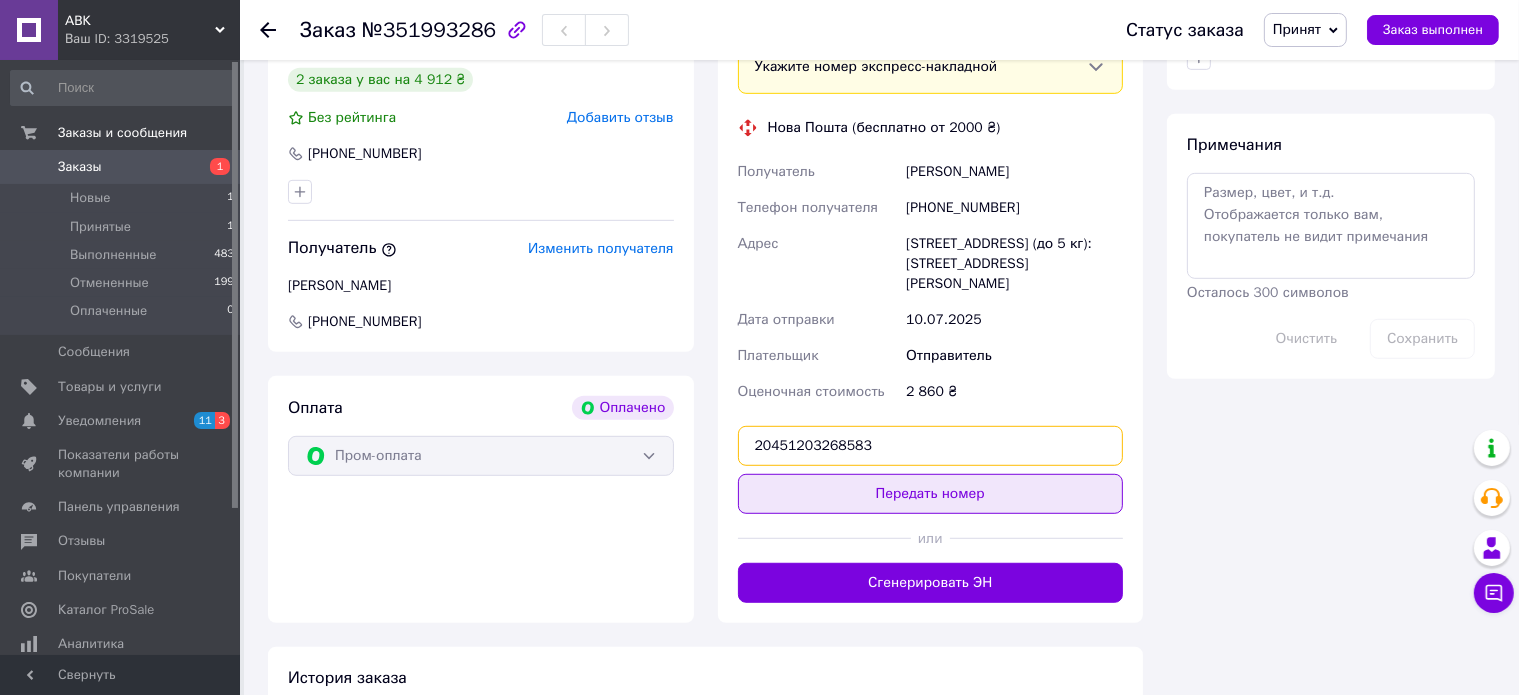 type on "20451203268583" 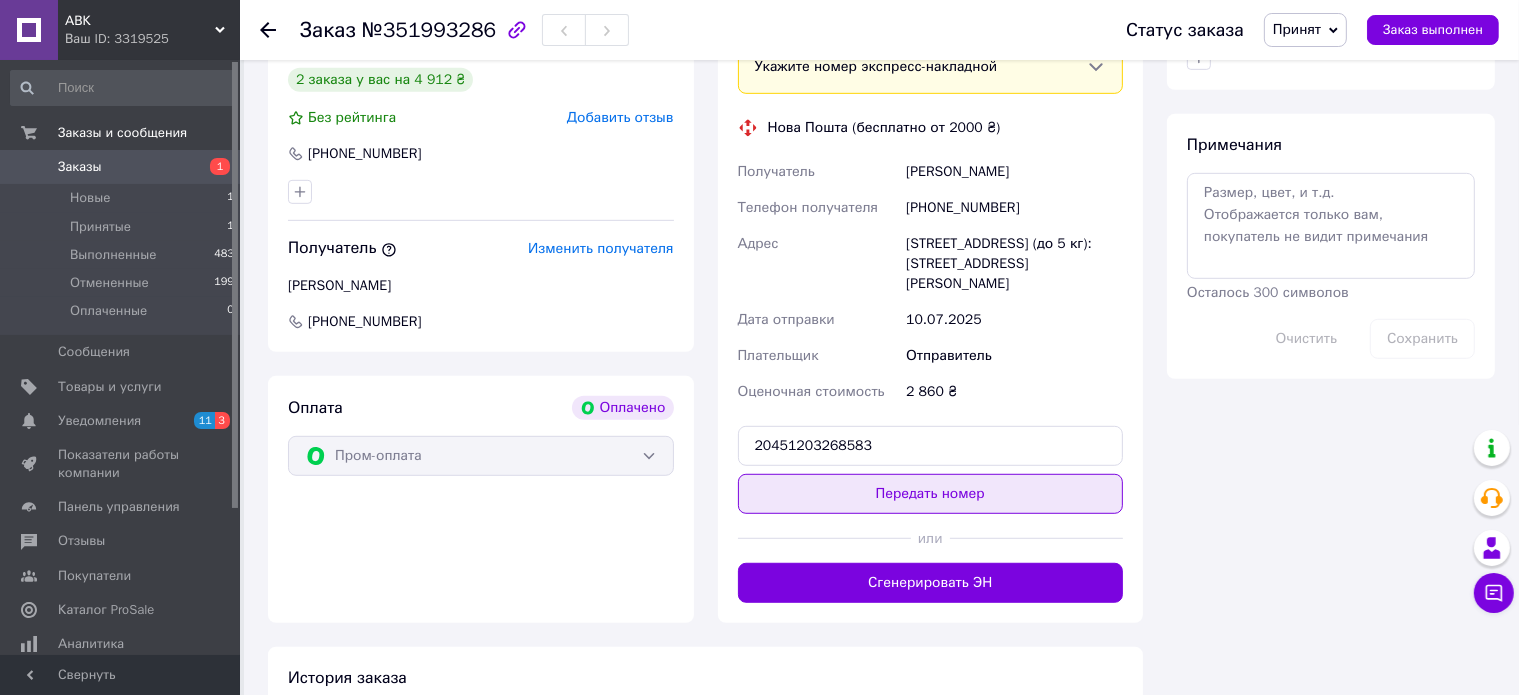 click on "Передать номер" at bounding box center (931, 494) 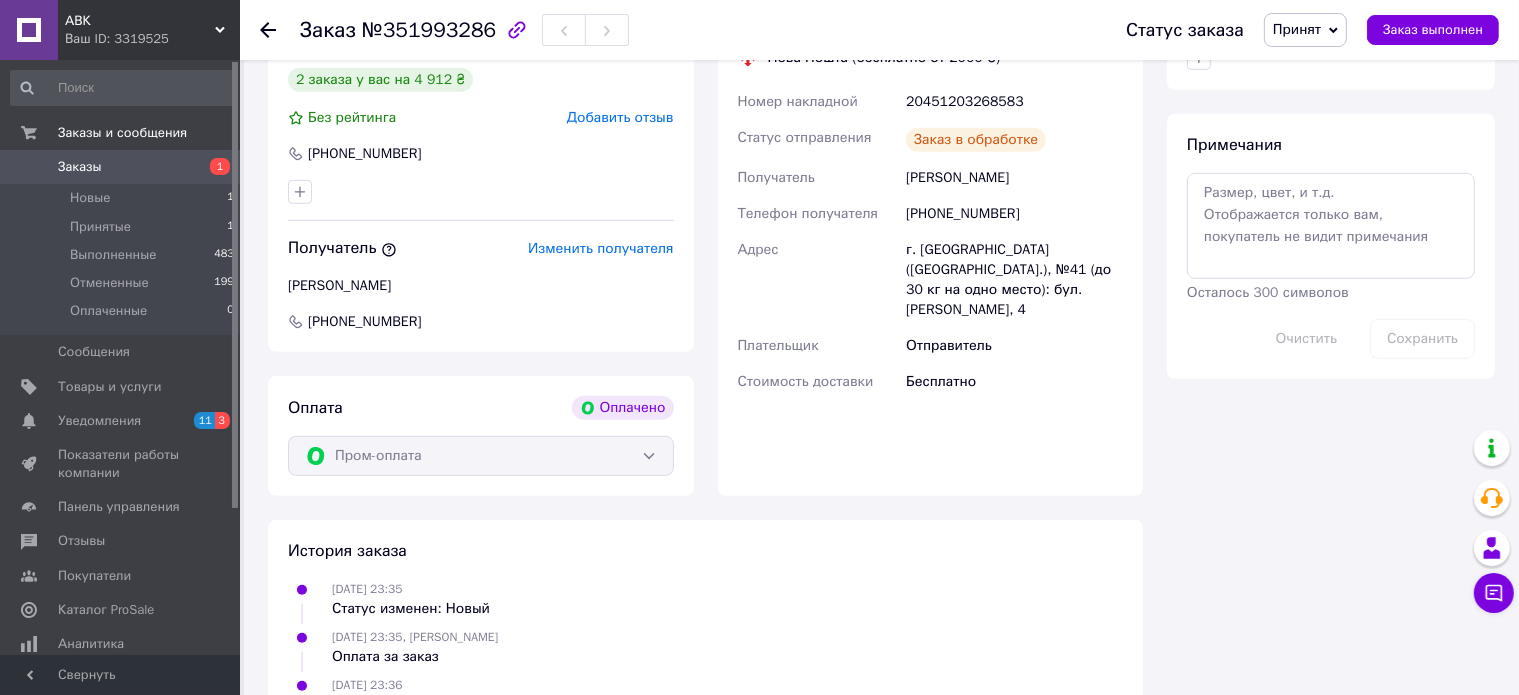 click on "Принят" at bounding box center [1297, 29] 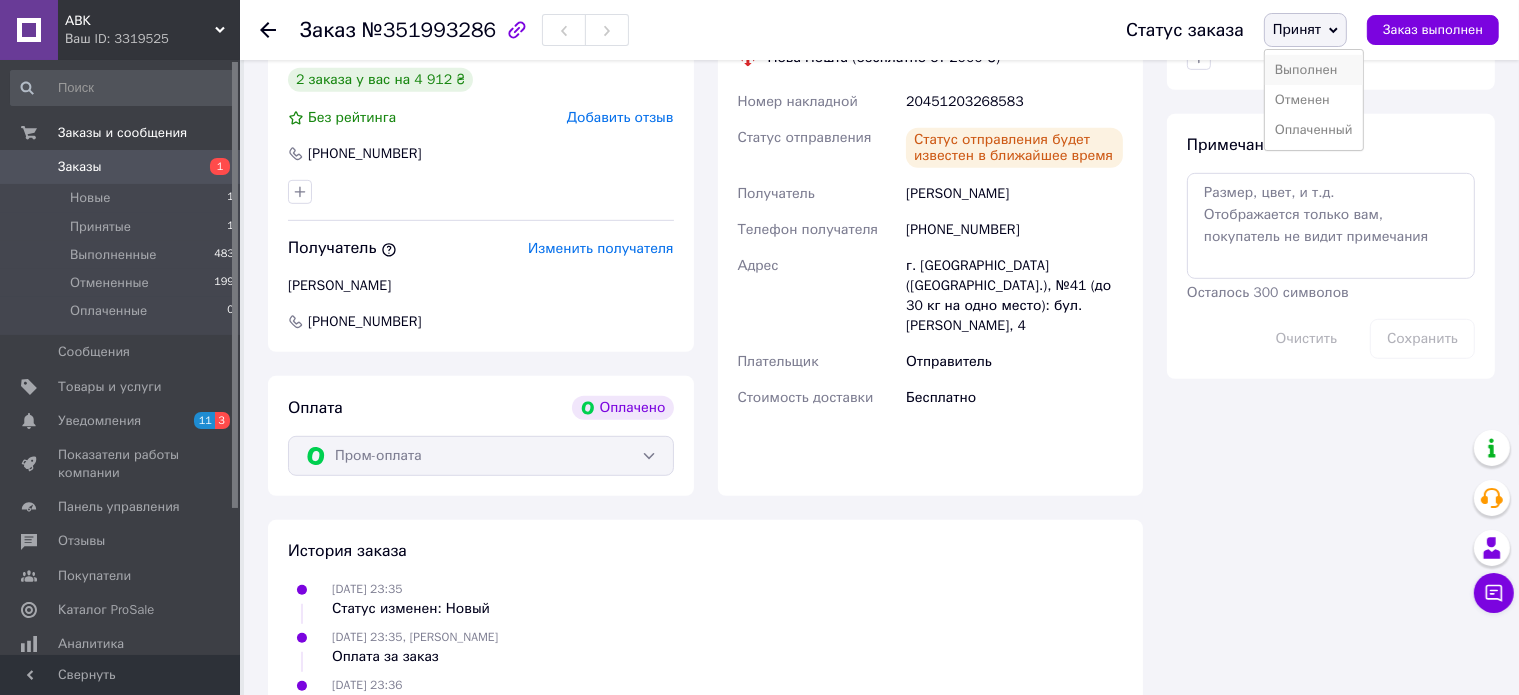 click on "Выполнен" at bounding box center [1314, 70] 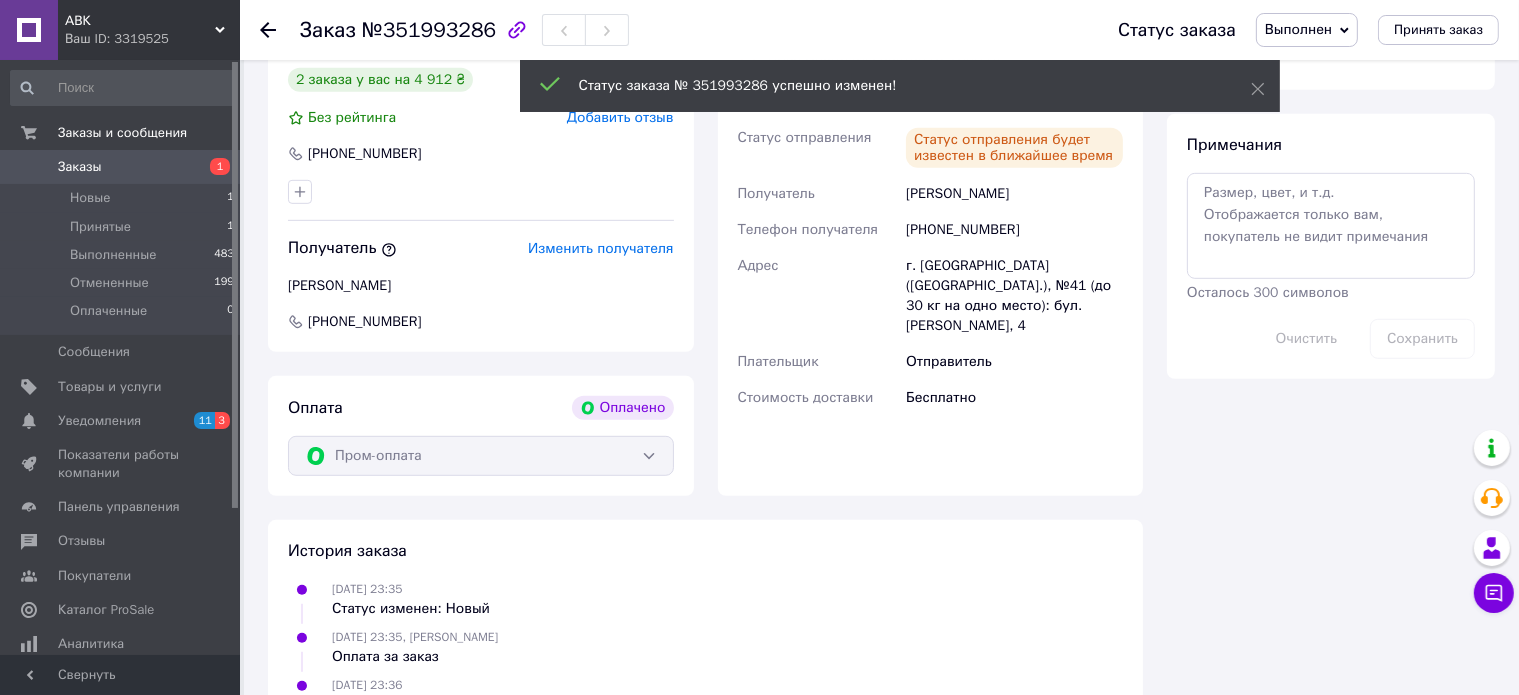 click 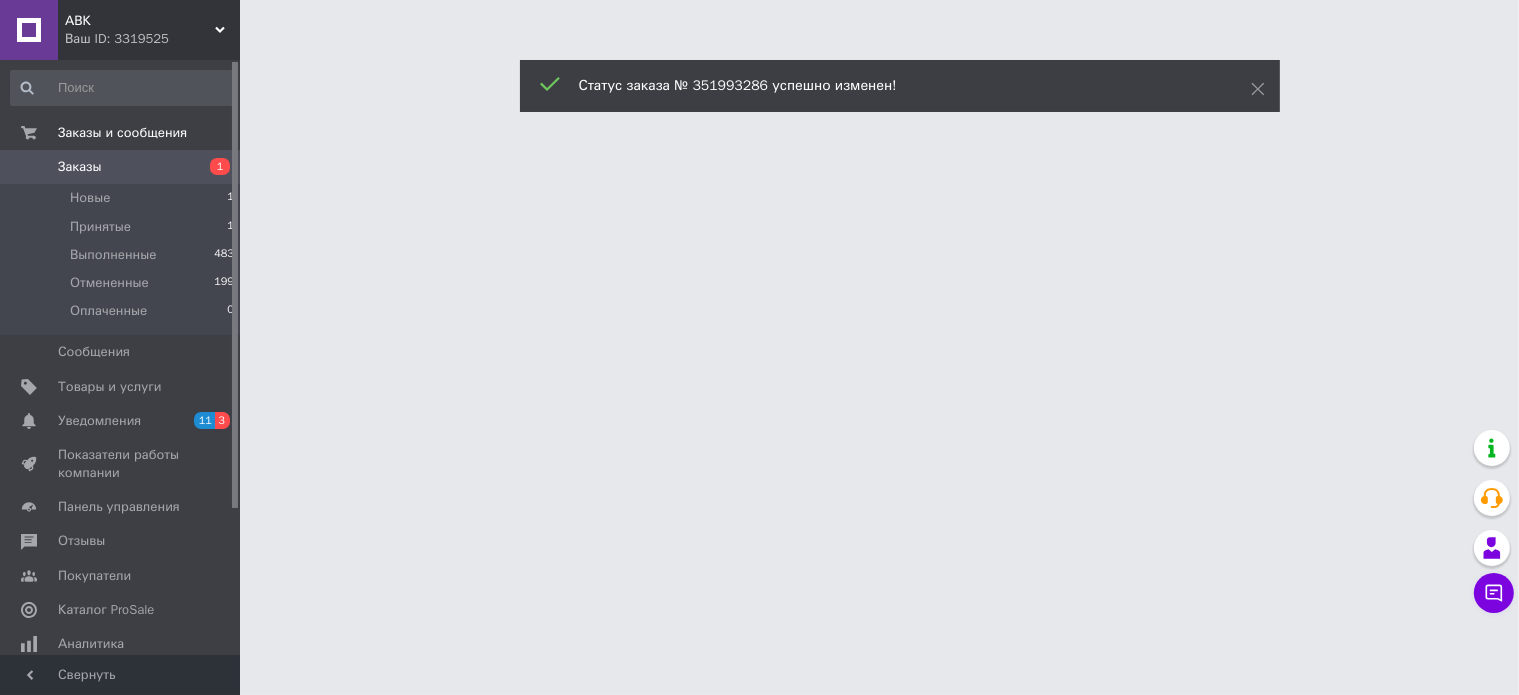scroll, scrollTop: 0, scrollLeft: 0, axis: both 